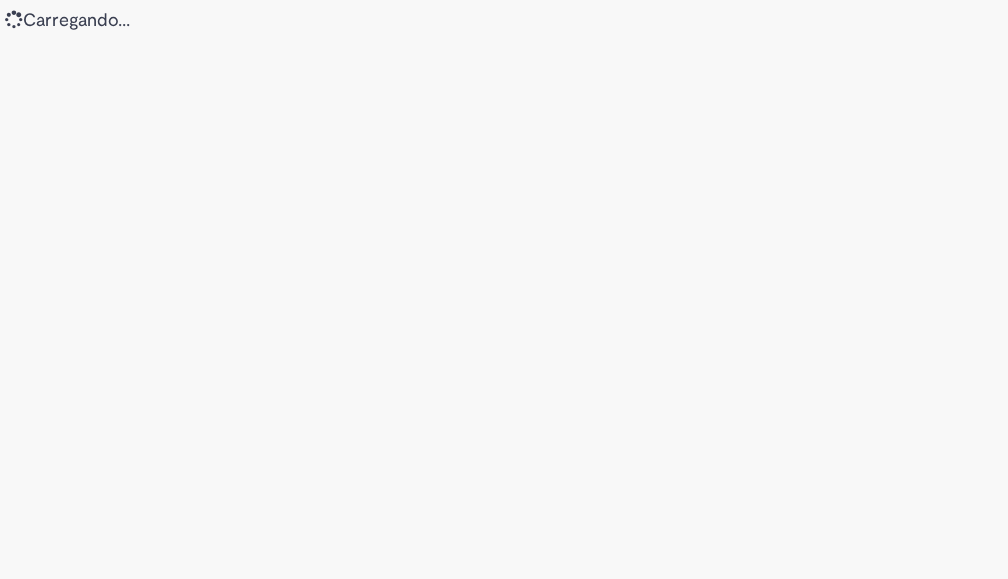 scroll, scrollTop: 0, scrollLeft: 0, axis: both 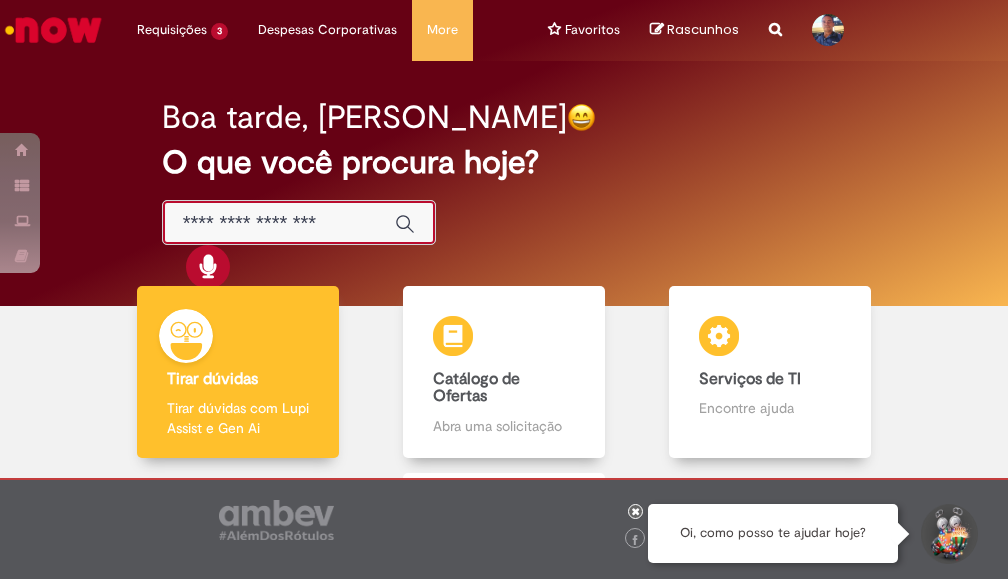 click at bounding box center [279, 223] 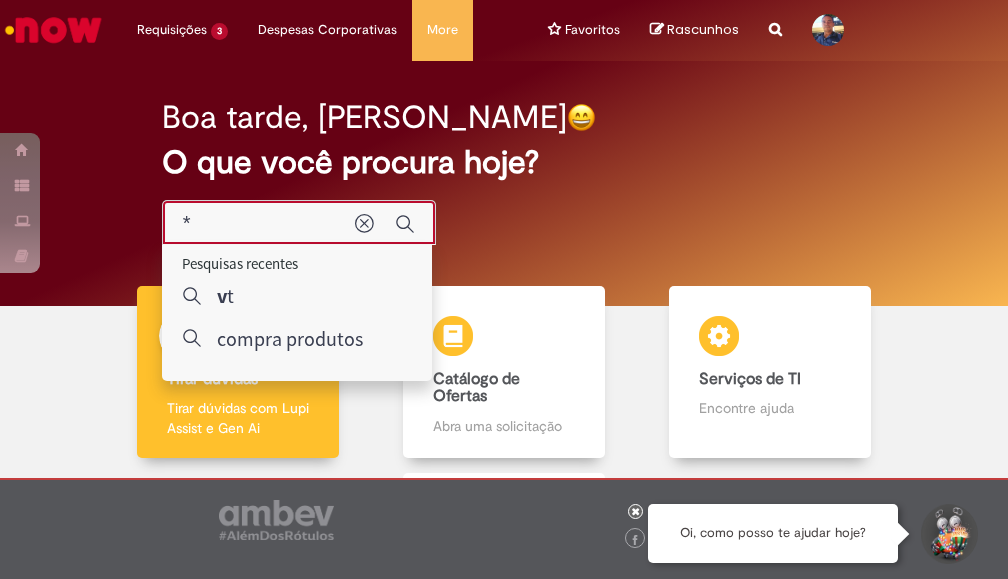 type on "**" 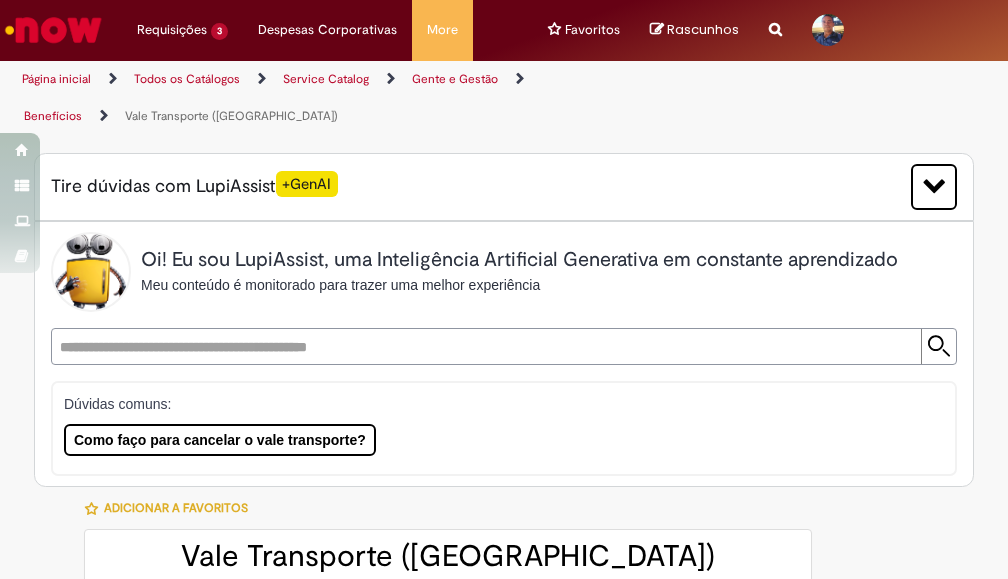 type on "********" 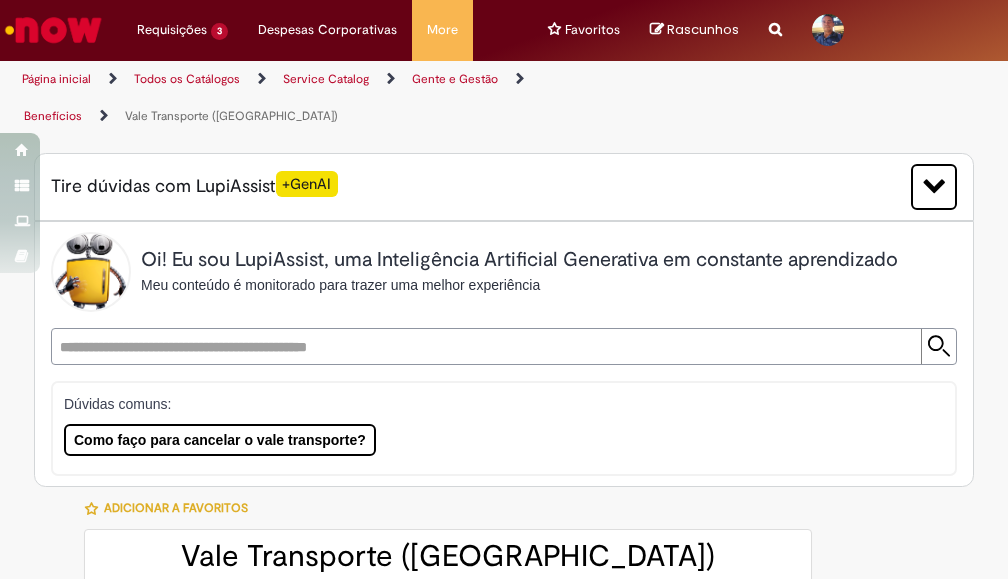 type on "**********" 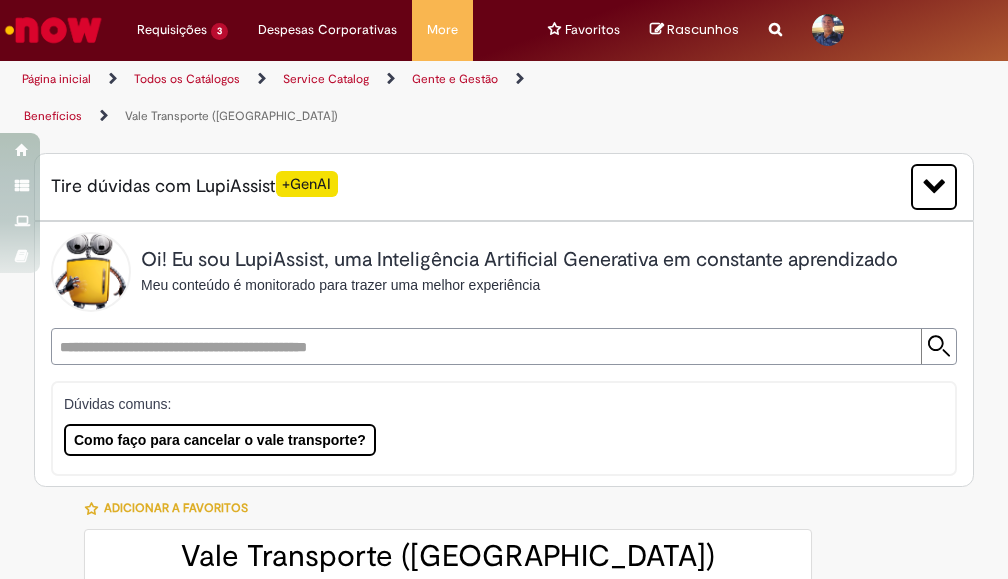 type on "**********" 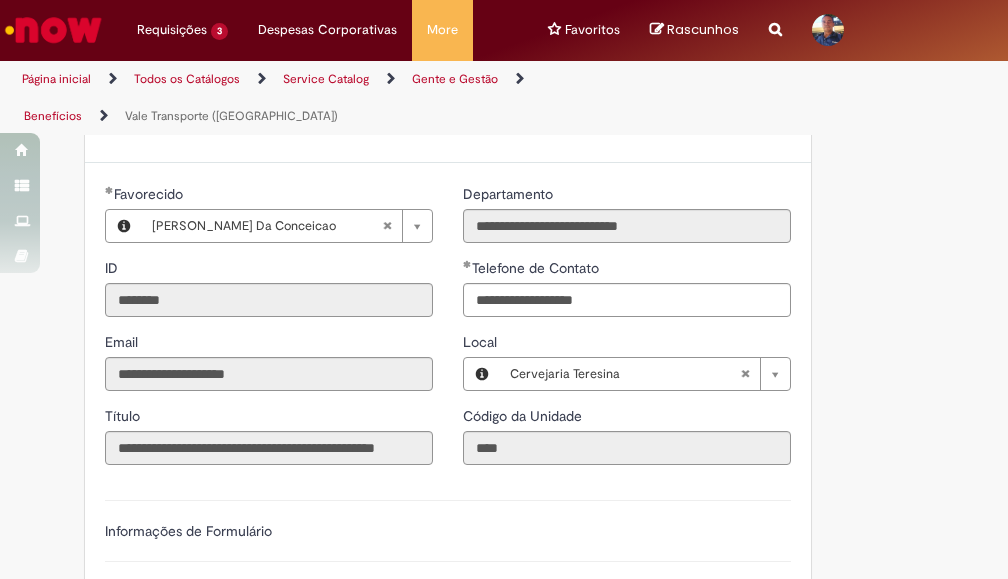 scroll, scrollTop: 900, scrollLeft: 0, axis: vertical 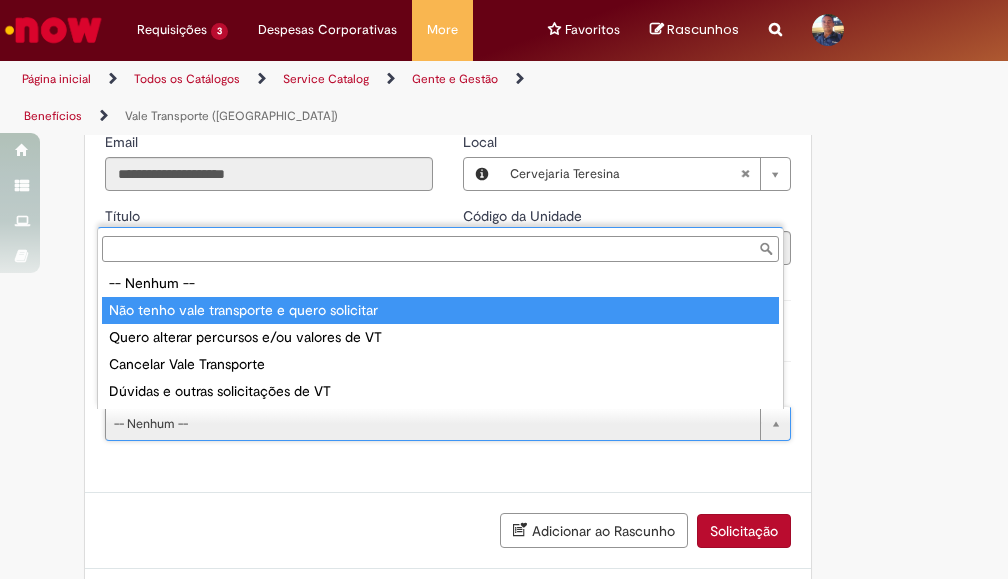 type on "**********" 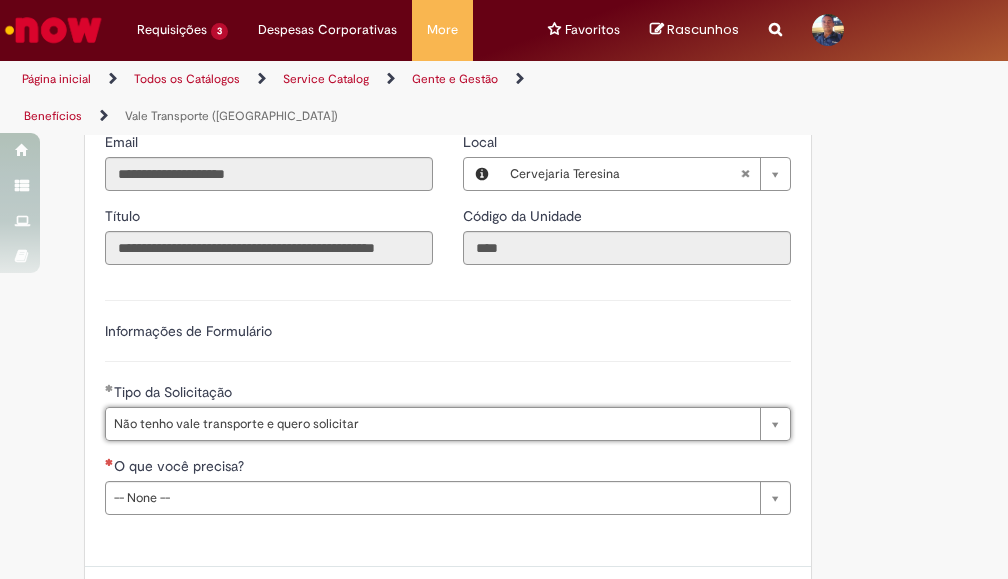 scroll, scrollTop: 1075, scrollLeft: 0, axis: vertical 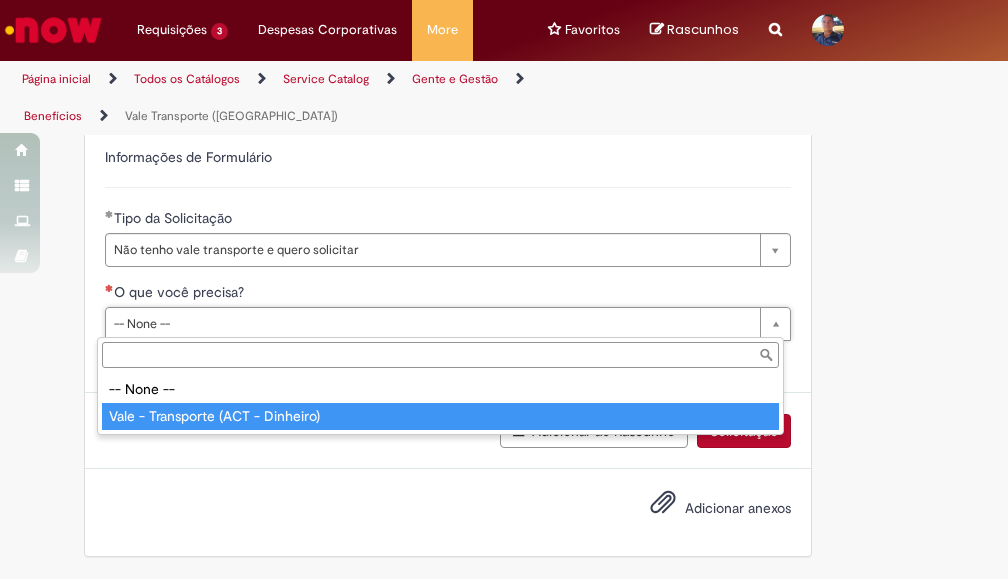 type on "**********" 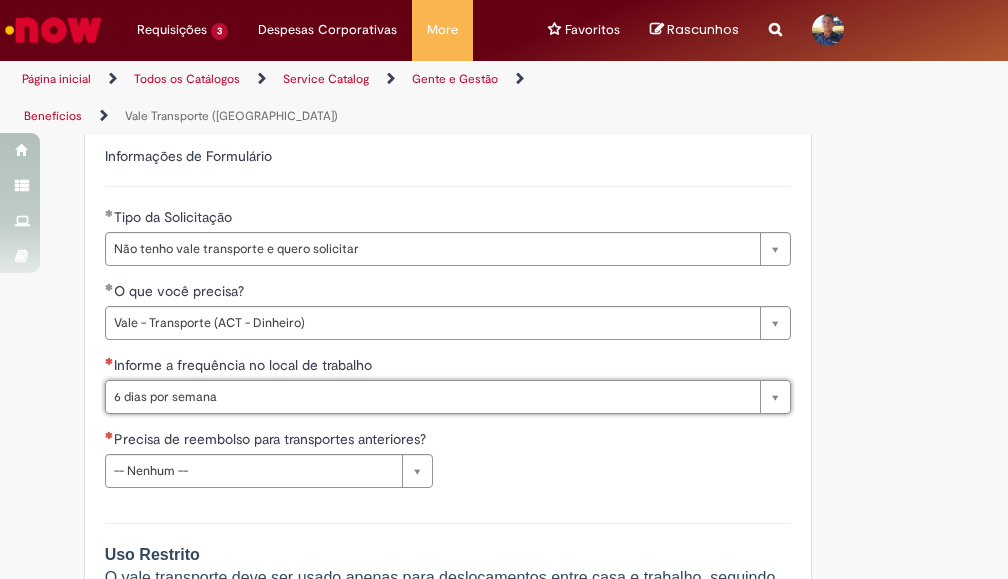 type on "**********" 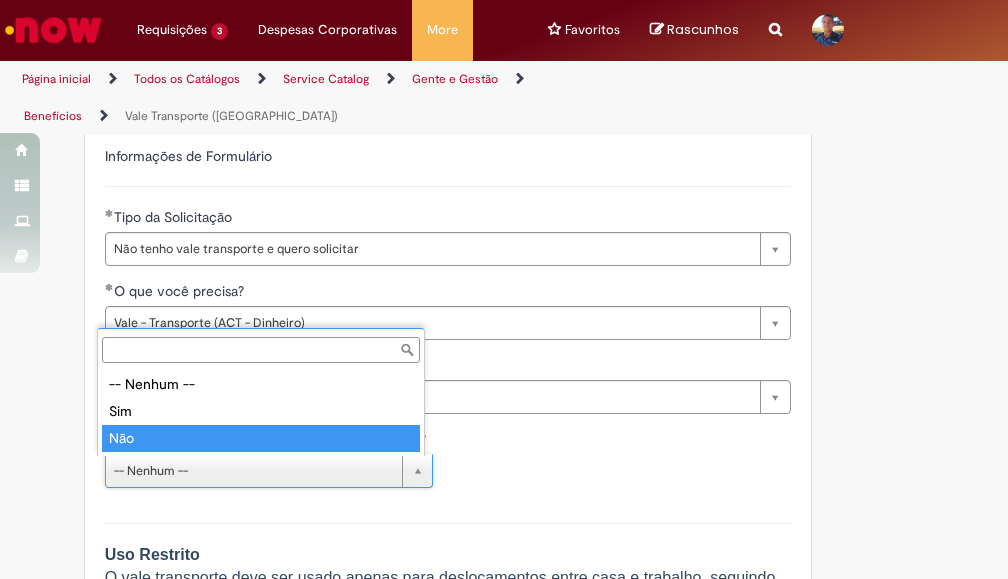 type on "***" 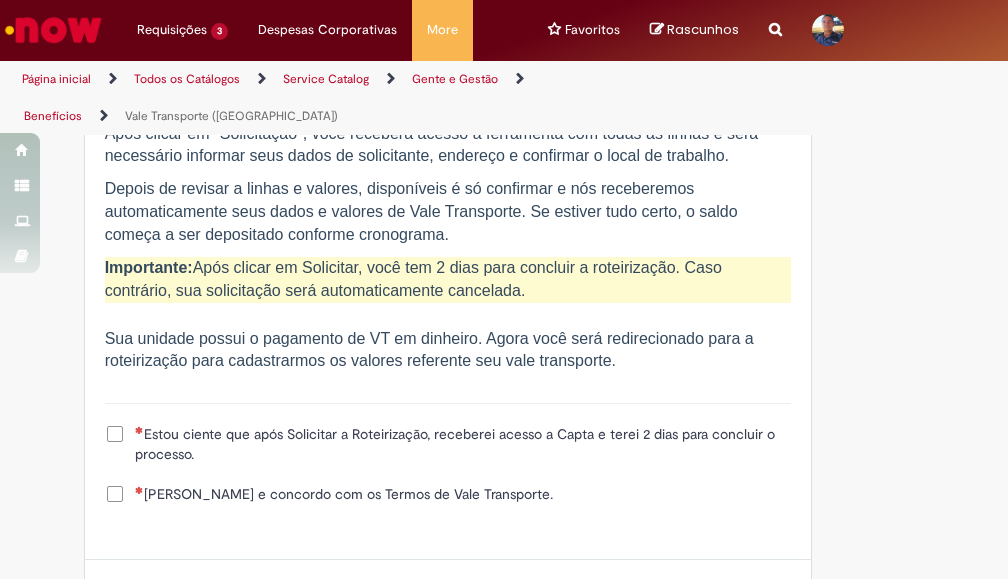 scroll, scrollTop: 2343, scrollLeft: 0, axis: vertical 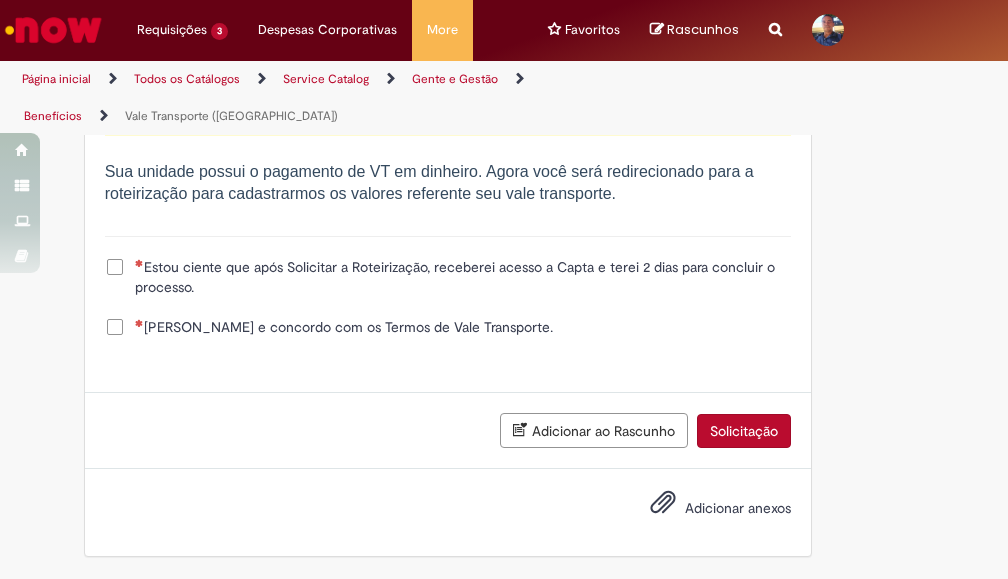 click on "Estou ciente que após Solicitar a Roteirização, receberei acesso a Capta e terei 2 dias para concluir o processo." at bounding box center (463, 277) 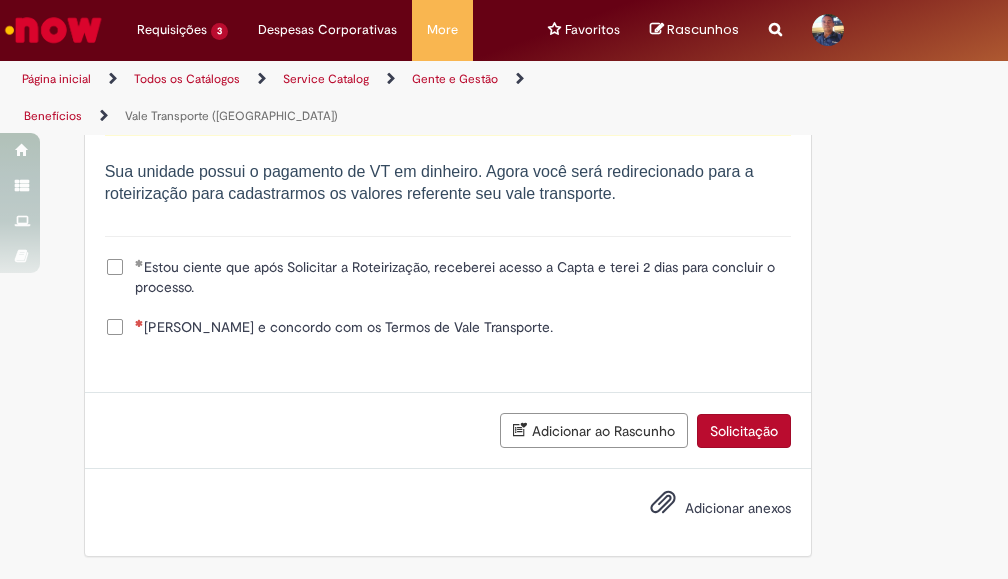 click on "[PERSON_NAME] e concordo com os Termos de Vale Transporte." at bounding box center [344, 327] 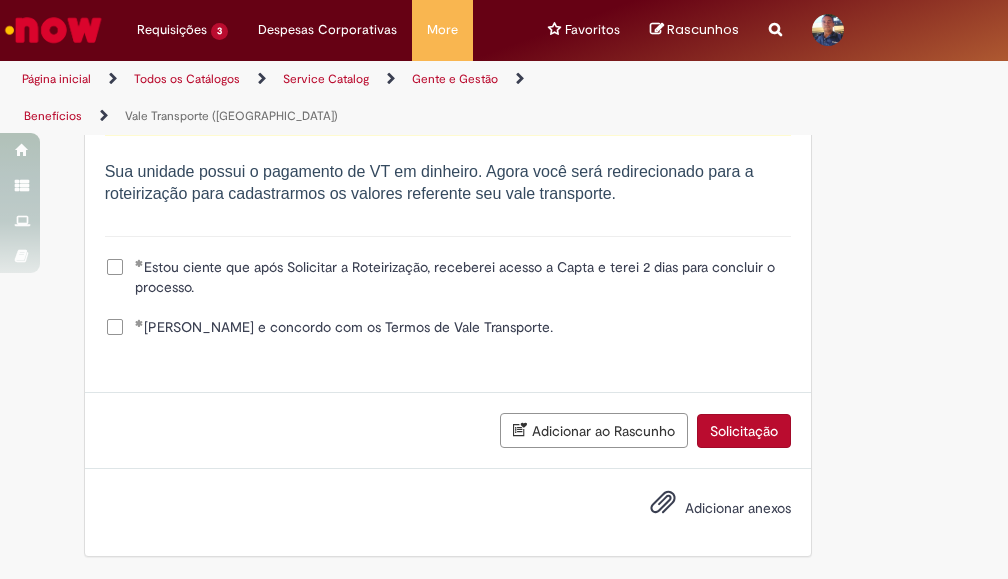 click on "Solicitação" at bounding box center [744, 431] 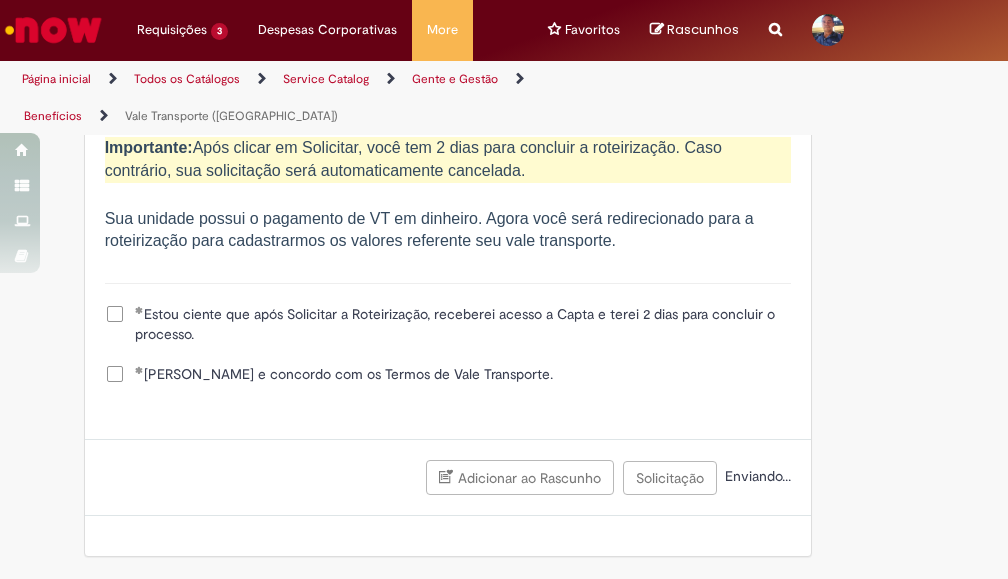 scroll, scrollTop: 2296, scrollLeft: 0, axis: vertical 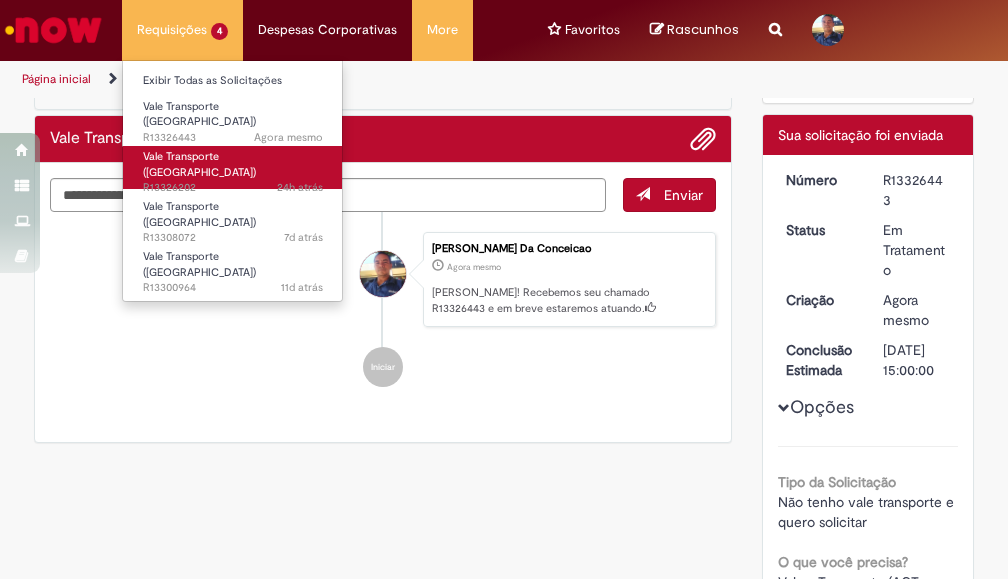 click on "Vale Transporte ([GEOGRAPHIC_DATA])" at bounding box center (199, 164) 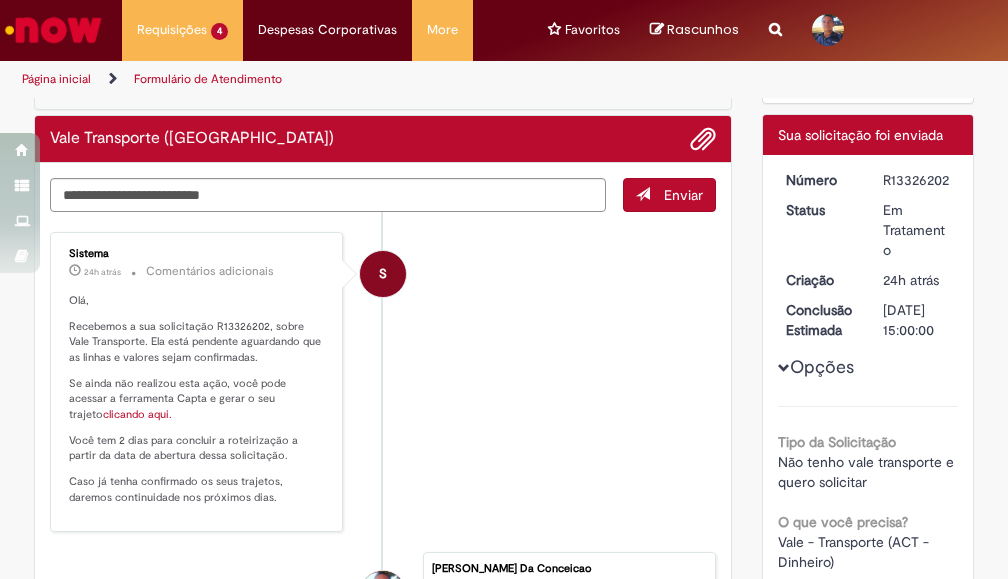 scroll, scrollTop: 215, scrollLeft: 0, axis: vertical 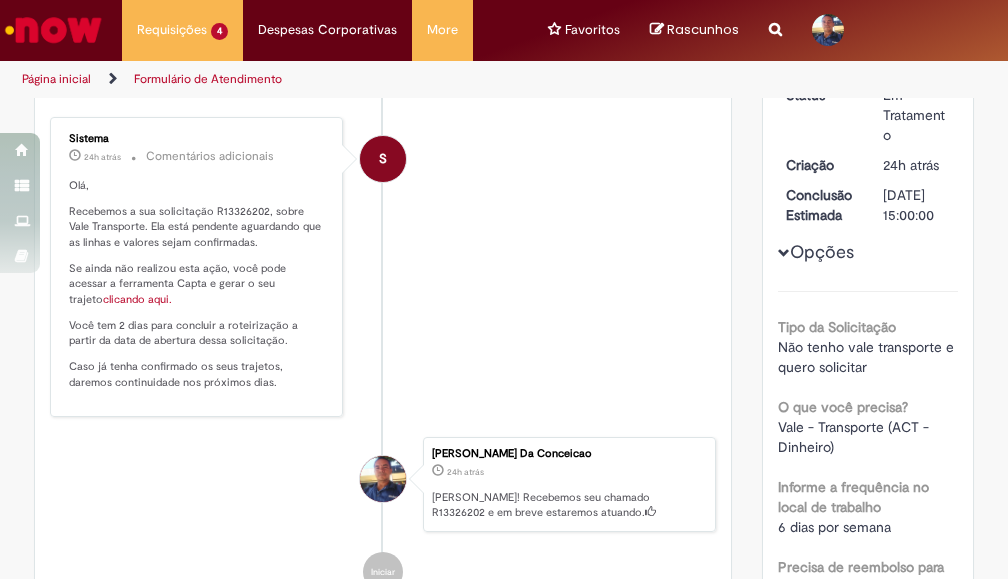 click on "clicando aqui." at bounding box center (137, 299) 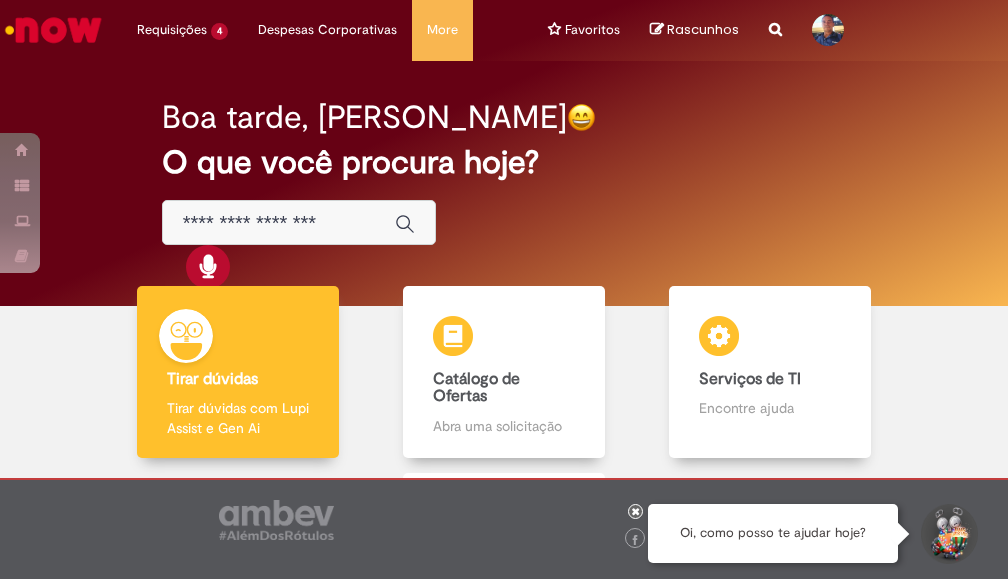 scroll, scrollTop: 0, scrollLeft: 0, axis: both 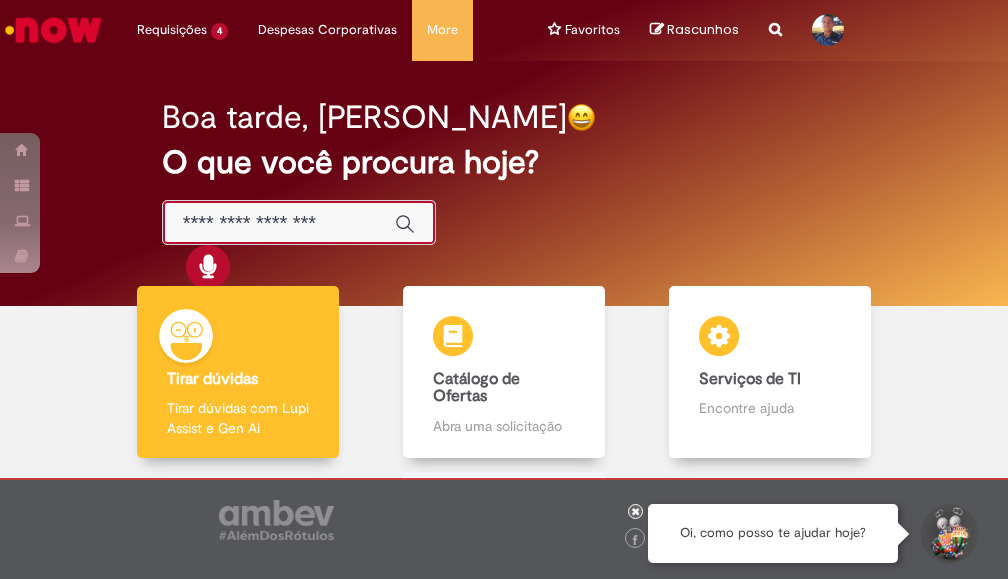 click at bounding box center [279, 223] 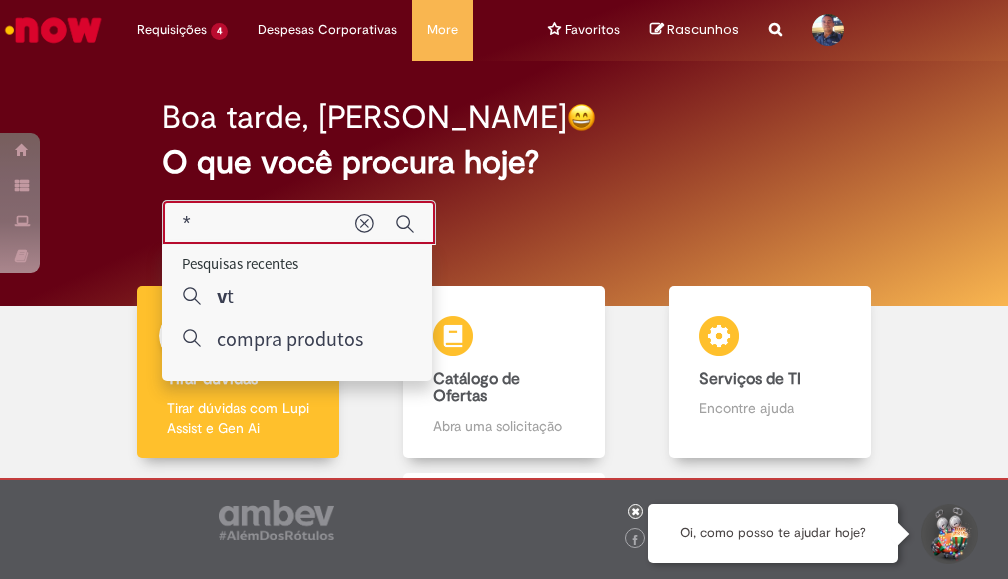 type on "**" 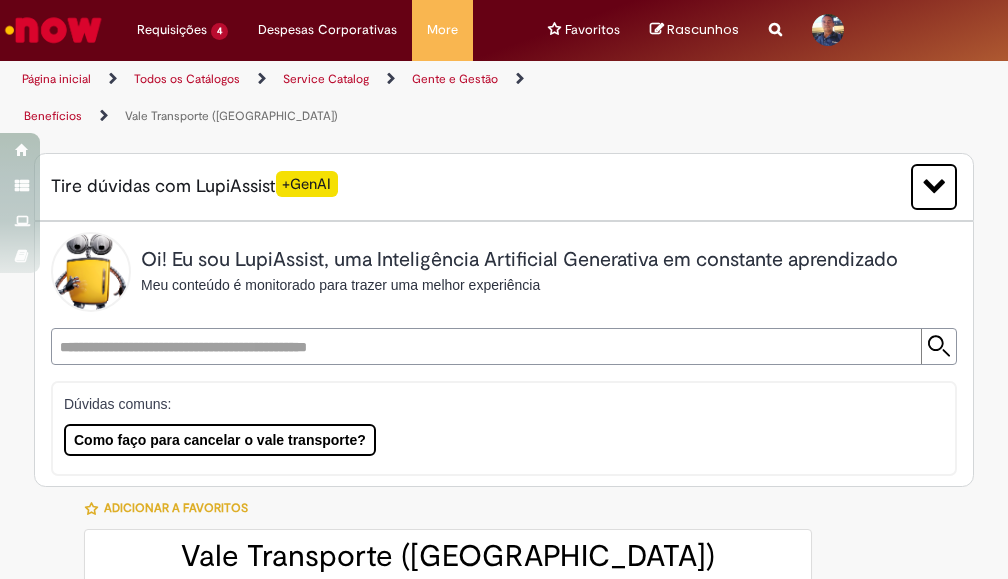 type on "********" 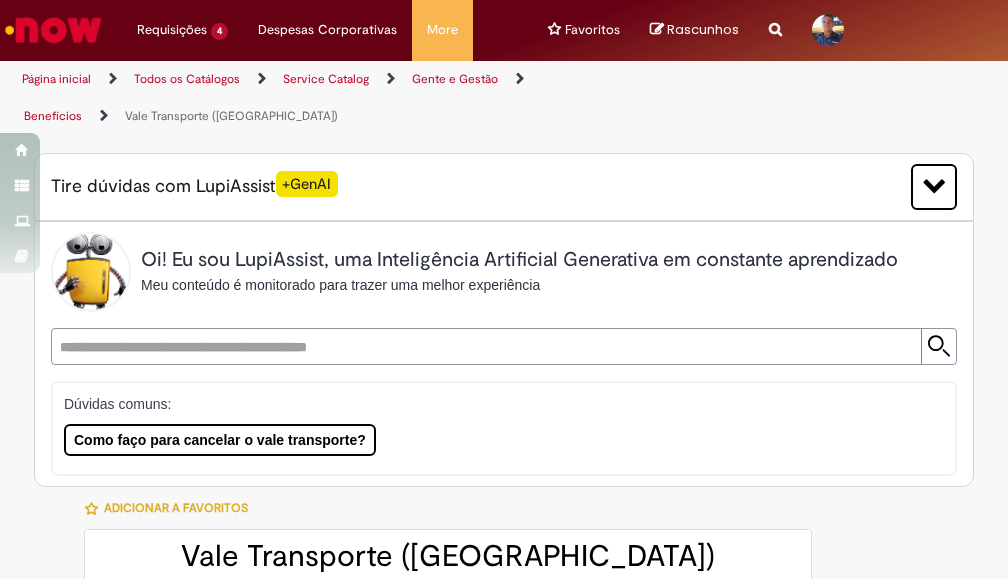type on "**********" 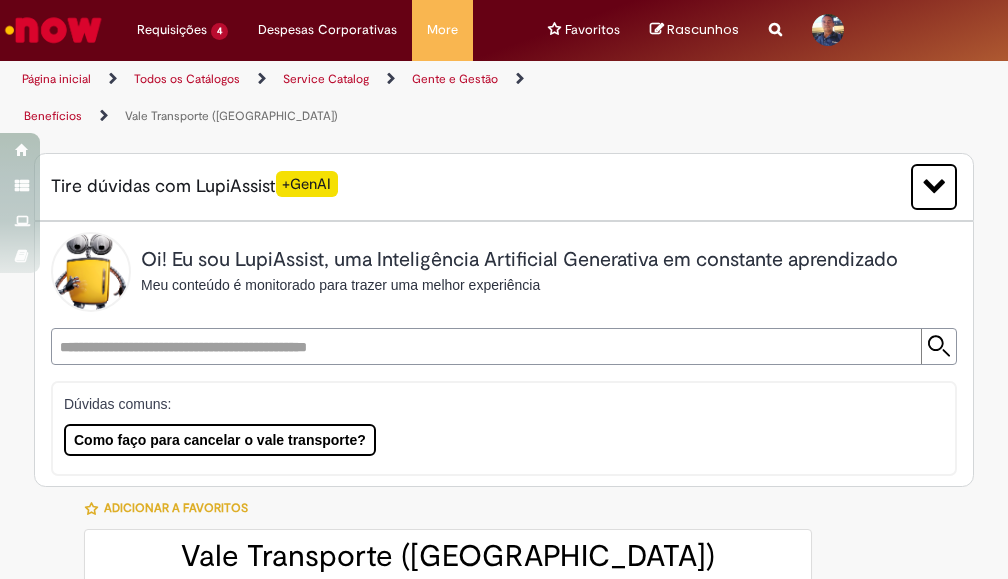 type on "**********" 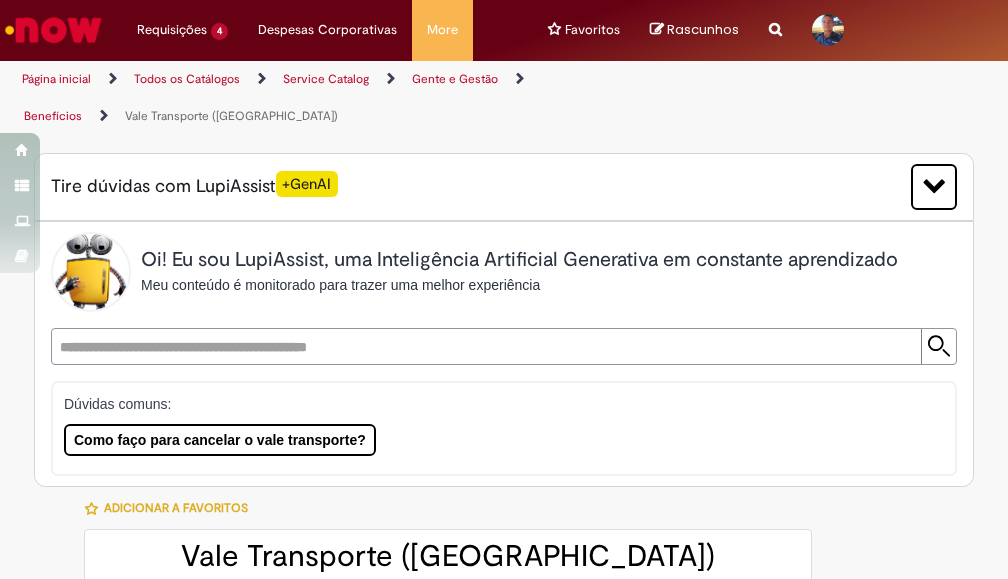 type on "**********" 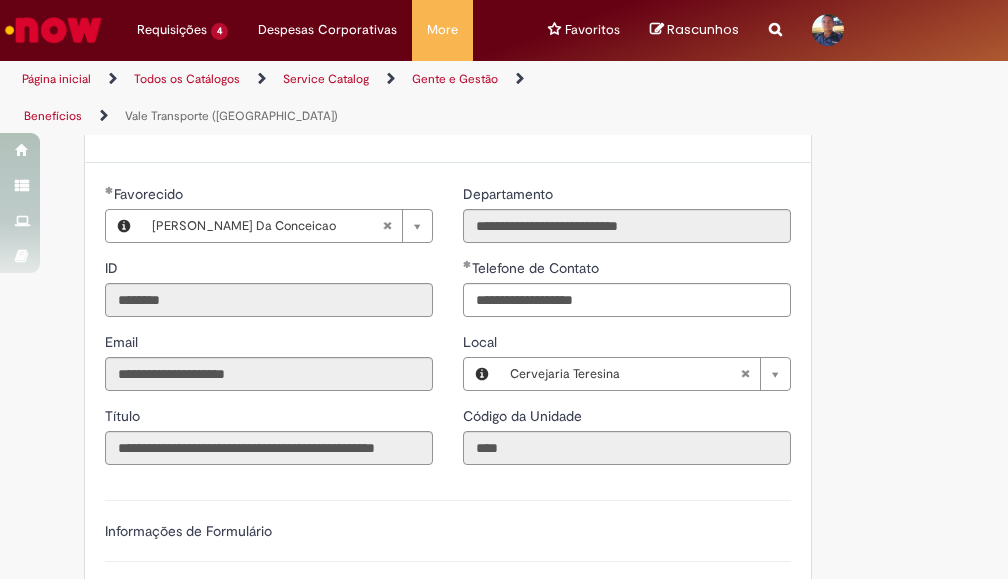 scroll, scrollTop: 300, scrollLeft: 0, axis: vertical 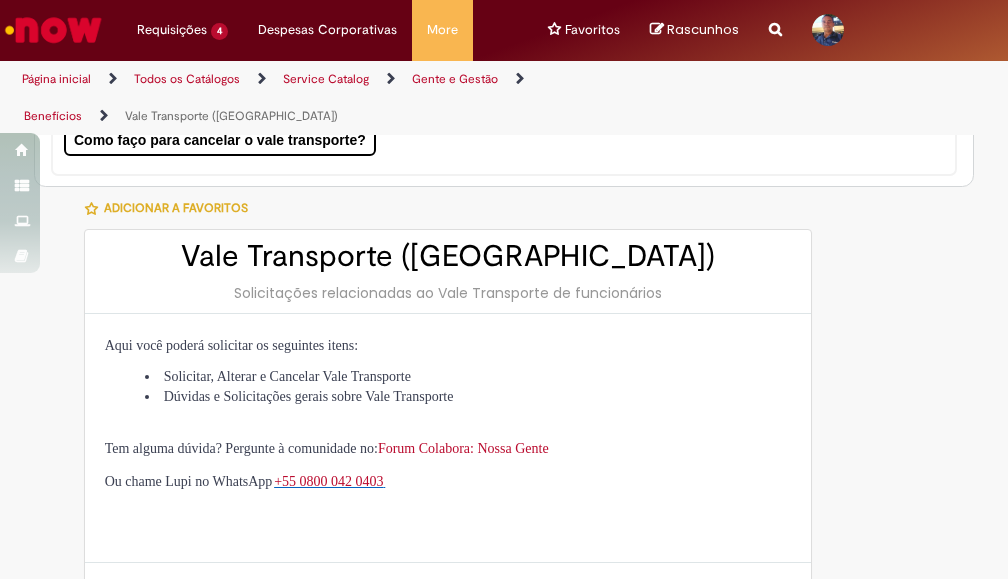 click on "Vale Transporte ([GEOGRAPHIC_DATA])" at bounding box center [231, 116] 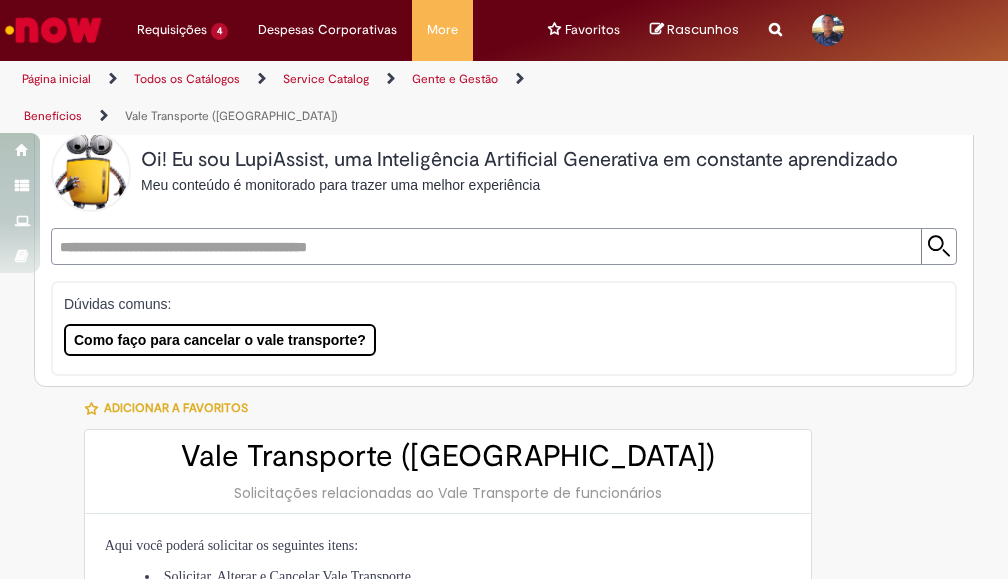 scroll, scrollTop: 0, scrollLeft: 0, axis: both 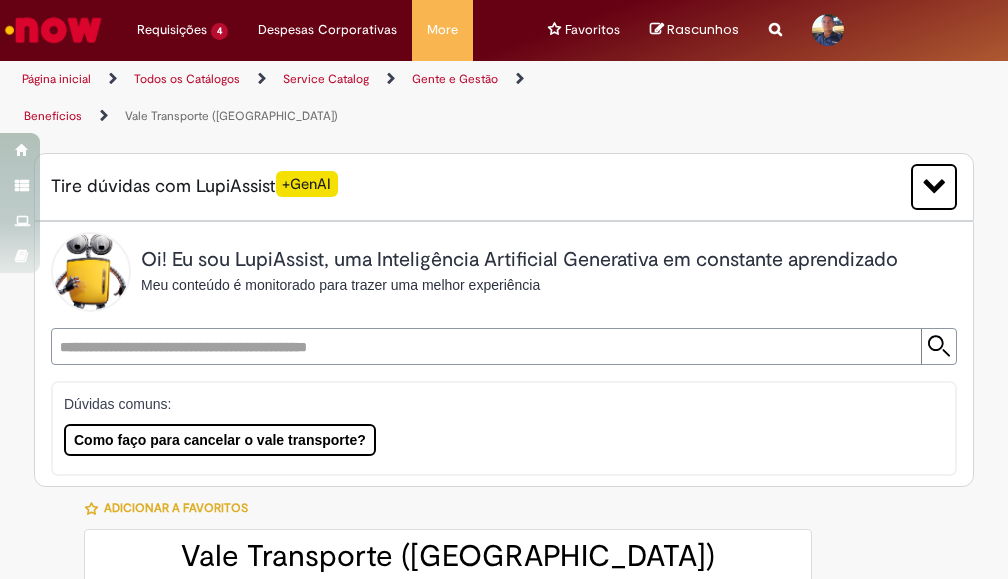 click on "Vale Transporte ([GEOGRAPHIC_DATA])" at bounding box center (231, 116) 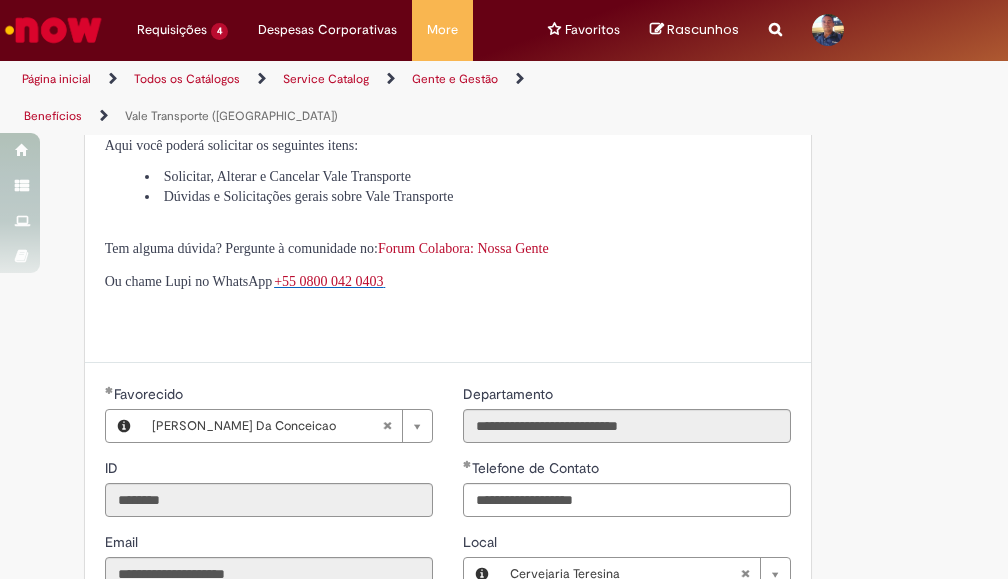 scroll, scrollTop: 200, scrollLeft: 0, axis: vertical 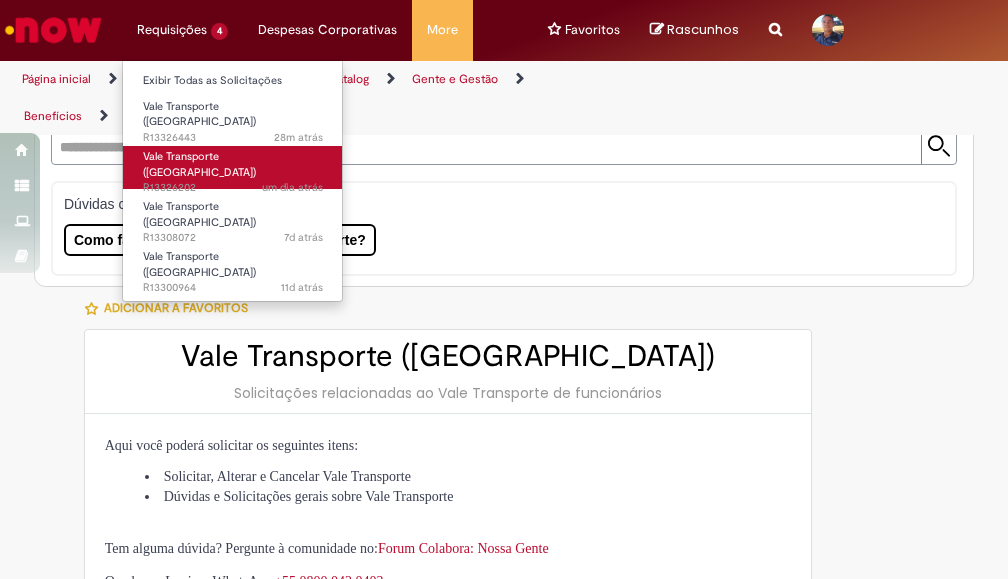 click on "Vale Transporte ([GEOGRAPHIC_DATA])" at bounding box center [199, 164] 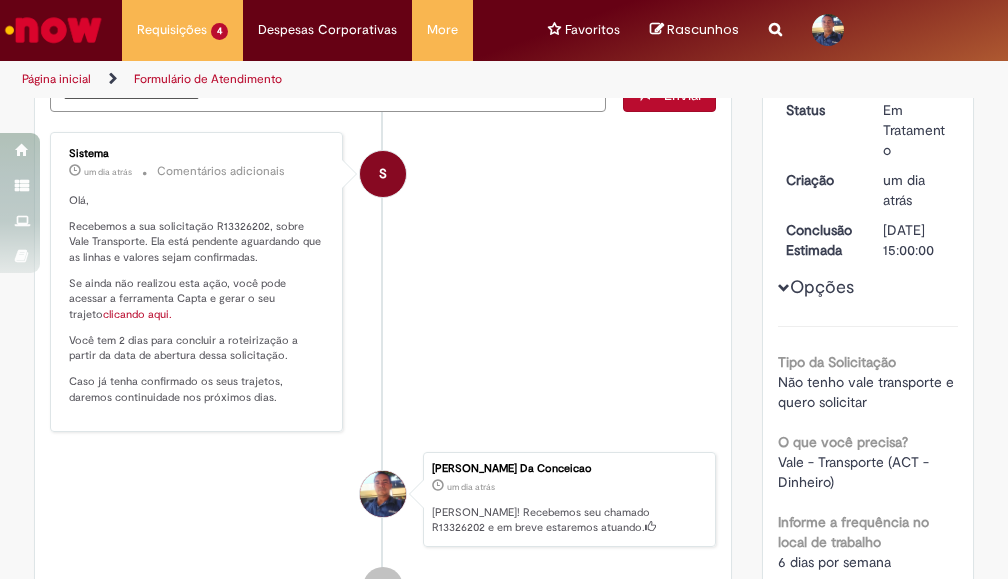 scroll, scrollTop: 0, scrollLeft: 0, axis: both 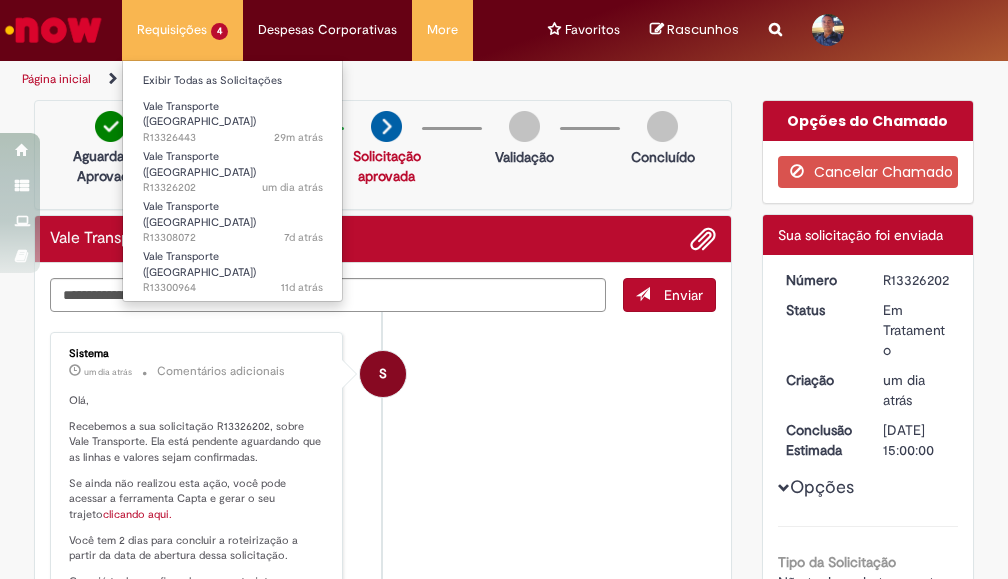 click on "Requisições   4
Exibir Todas as Solicitações
Vale Transporte (VT)
29m atrás 29 minutos atrás  R13326443
Vale Transporte (VT)
um dia atrás um dia atrás  R13326202
Vale Transporte (VT)
7d atrás 7 dias atrás  R13308072
Vale Transporte (VT)
11d atrás 11 dias atrás  R13300964" at bounding box center [182, 30] 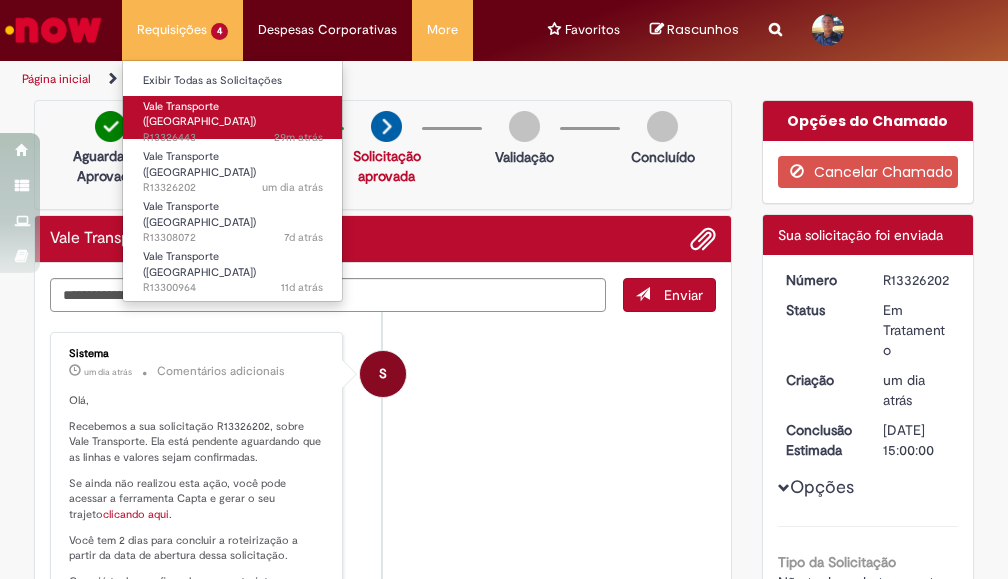 click on "Vale Transporte ([GEOGRAPHIC_DATA])" at bounding box center (199, 114) 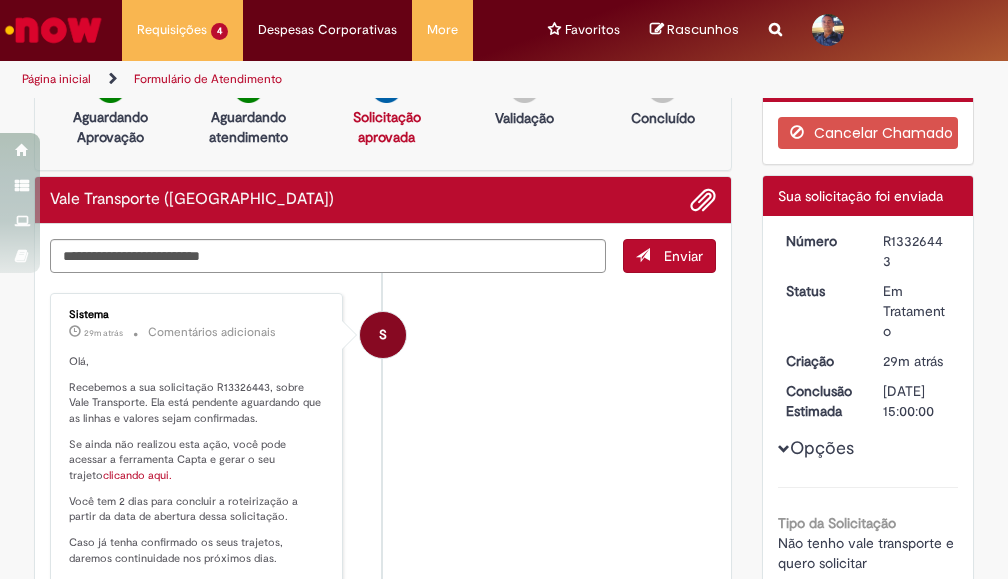 scroll, scrollTop: 0, scrollLeft: 0, axis: both 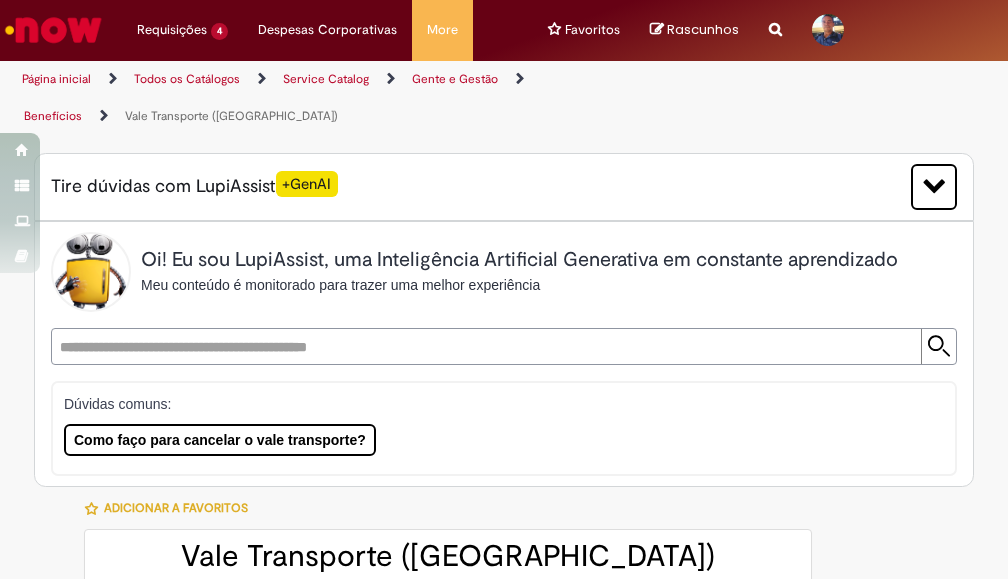 type on "********" 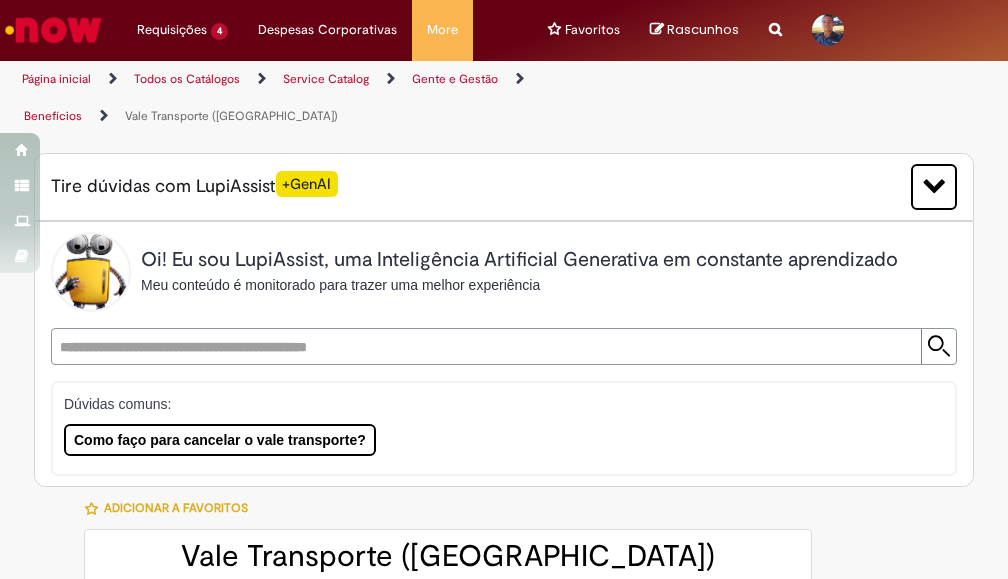 type on "**********" 